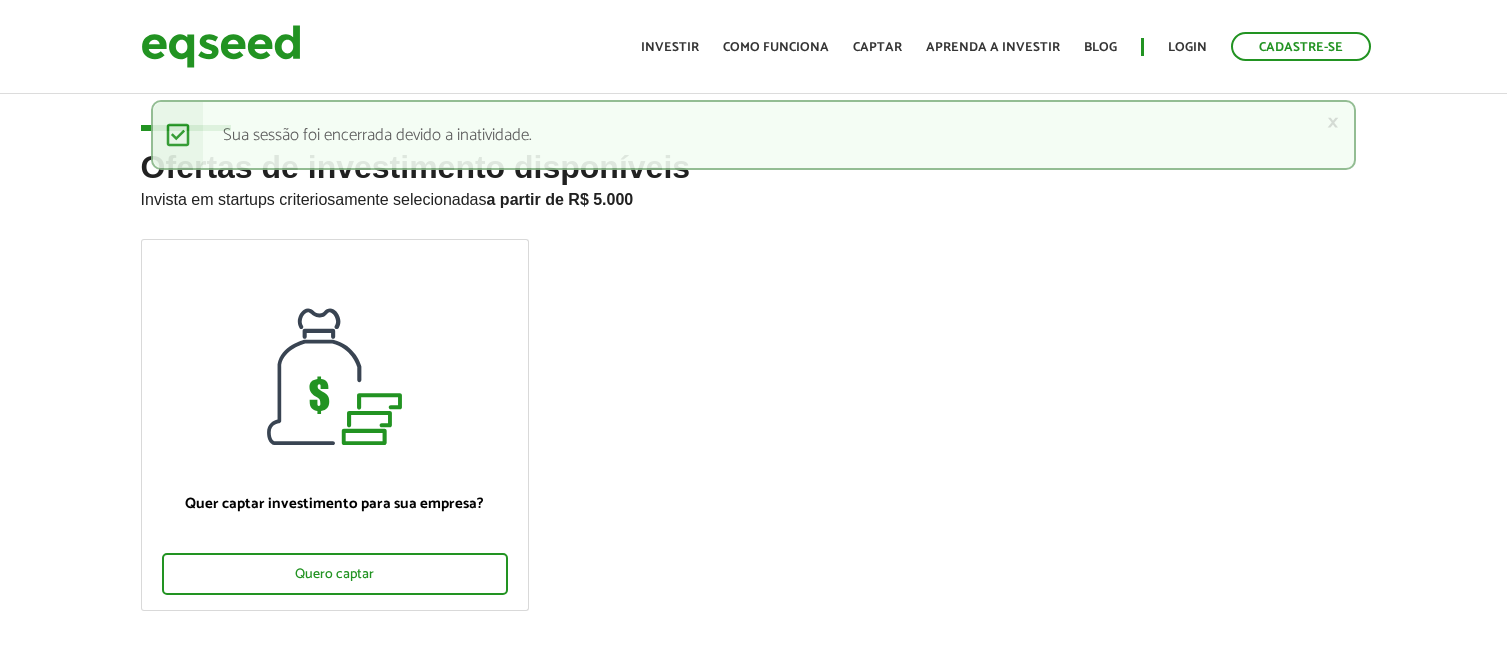 scroll, scrollTop: 0, scrollLeft: 0, axis: both 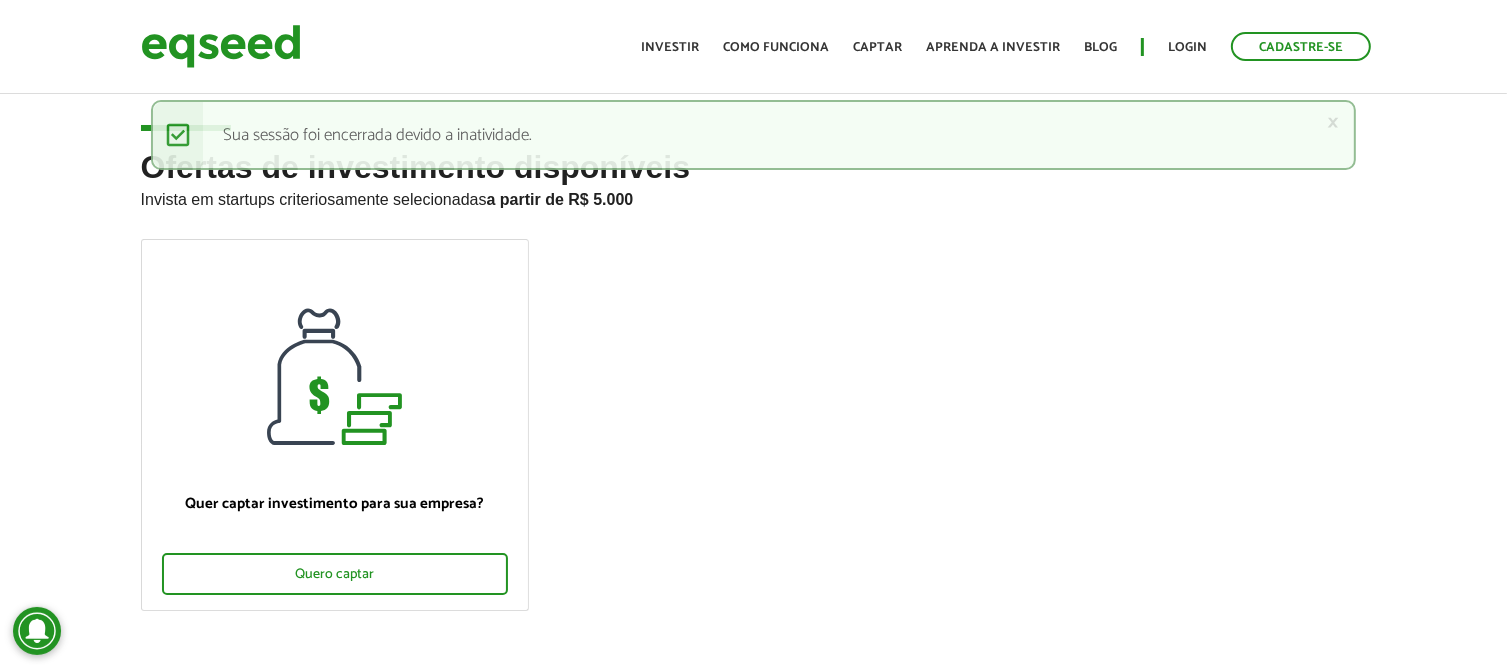 click on "Início
Investir
Como funciona
Captar
Aprenda a investir
Blog
Login
Cadastre-se" at bounding box center (1006, 46) 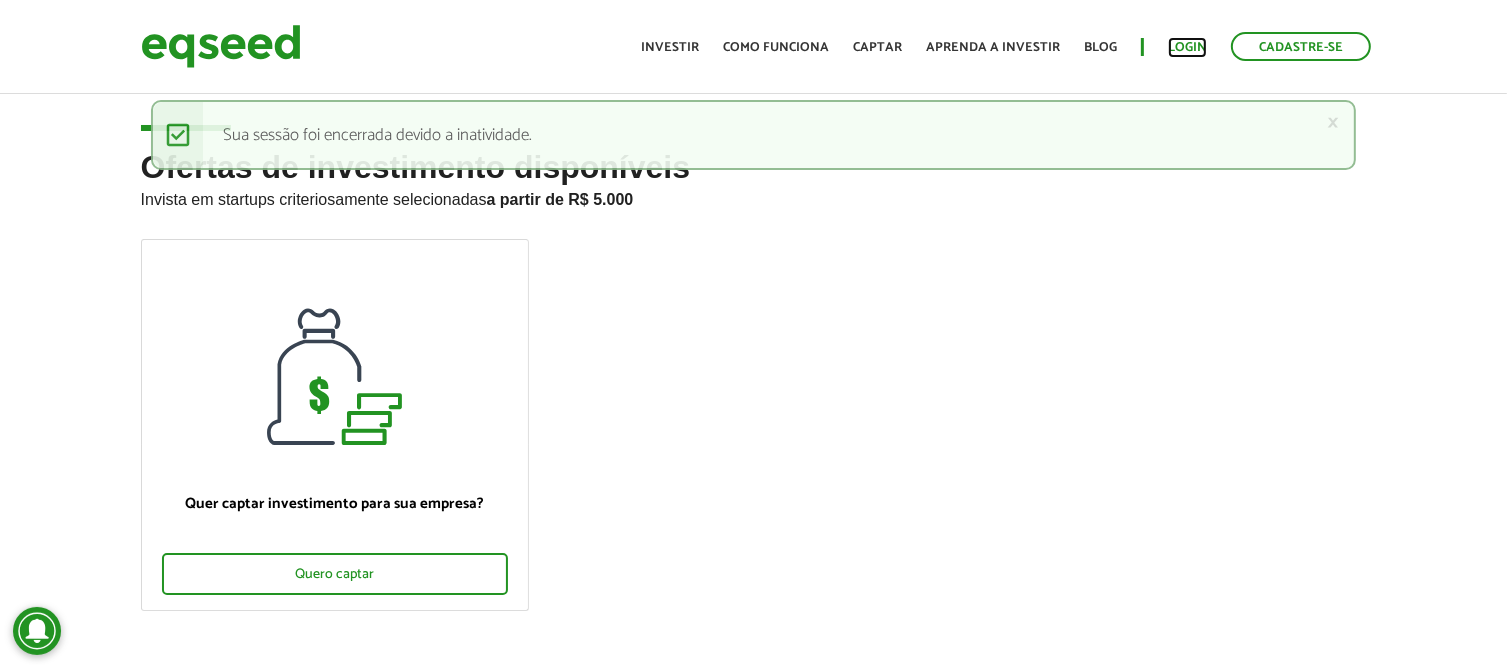 click on "Login" at bounding box center [1187, 47] 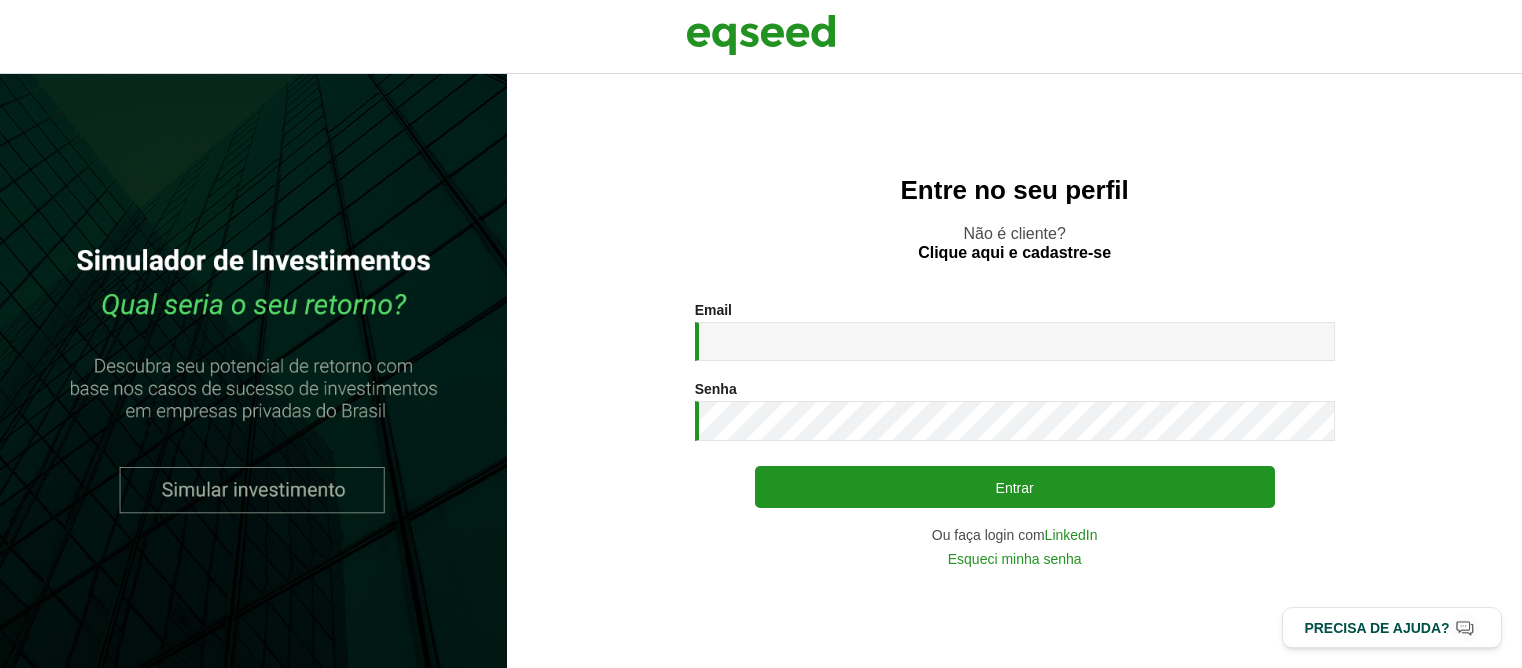 scroll, scrollTop: 0, scrollLeft: 0, axis: both 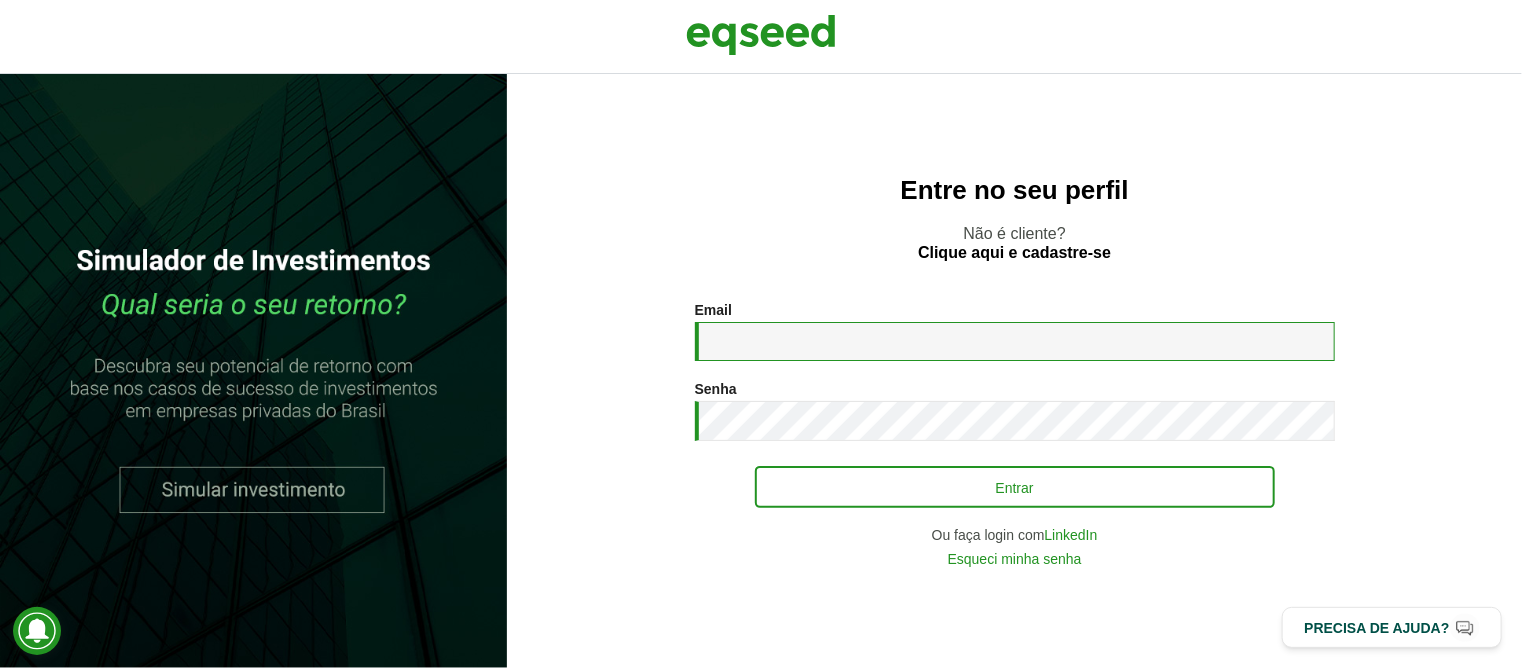 type on "**********" 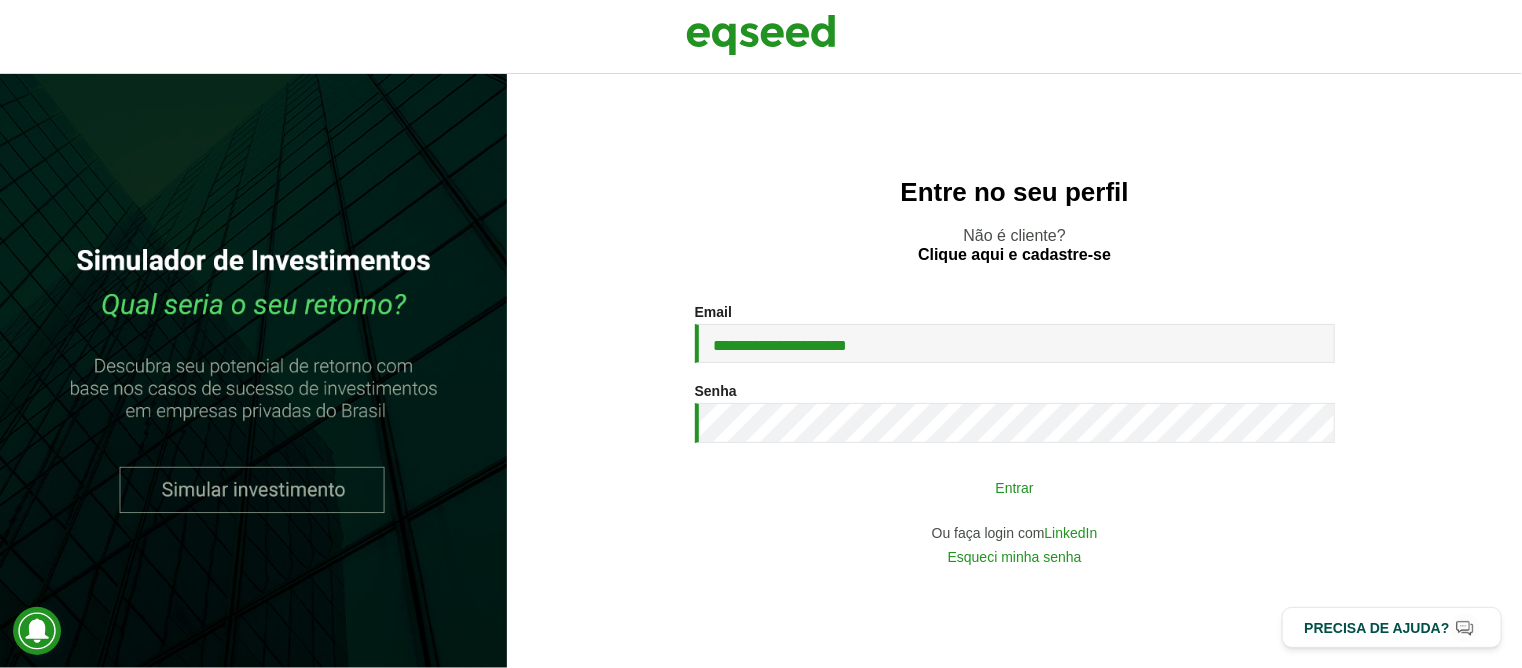 click on "Entrar" at bounding box center [1015, 487] 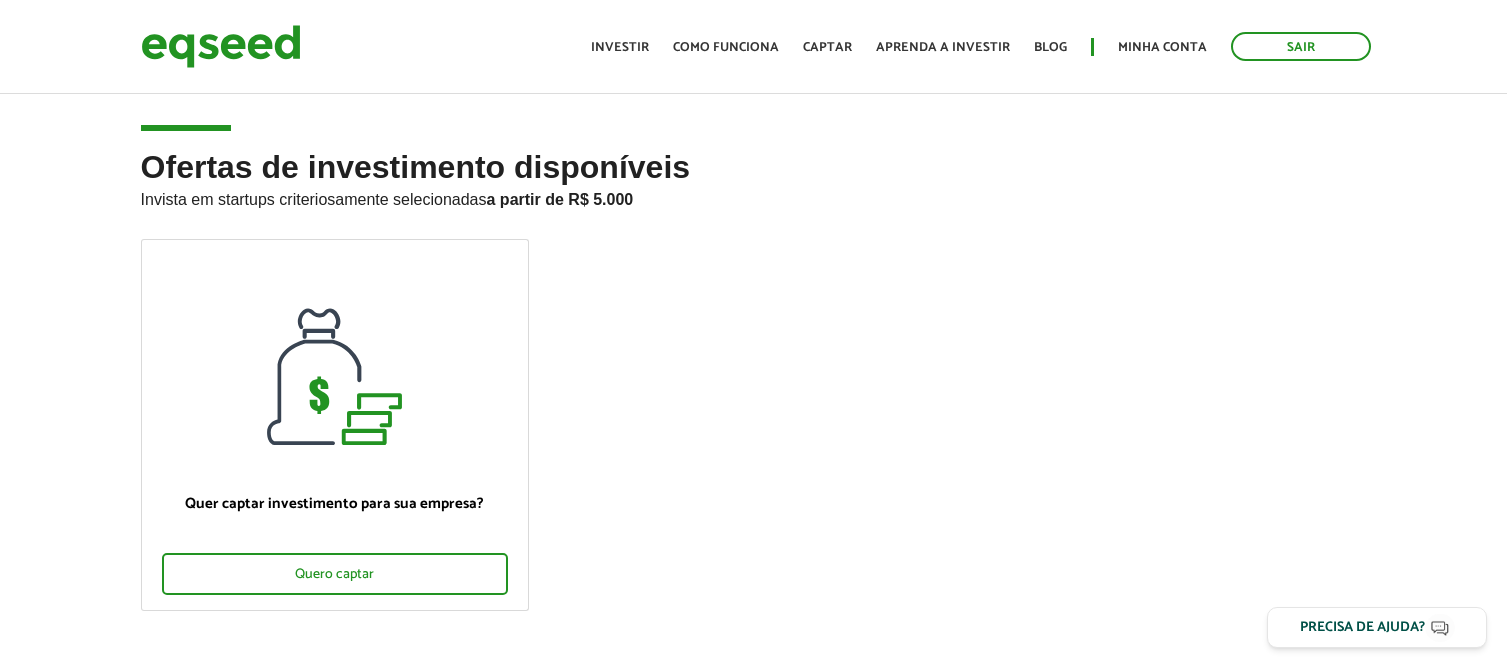 scroll, scrollTop: 0, scrollLeft: 0, axis: both 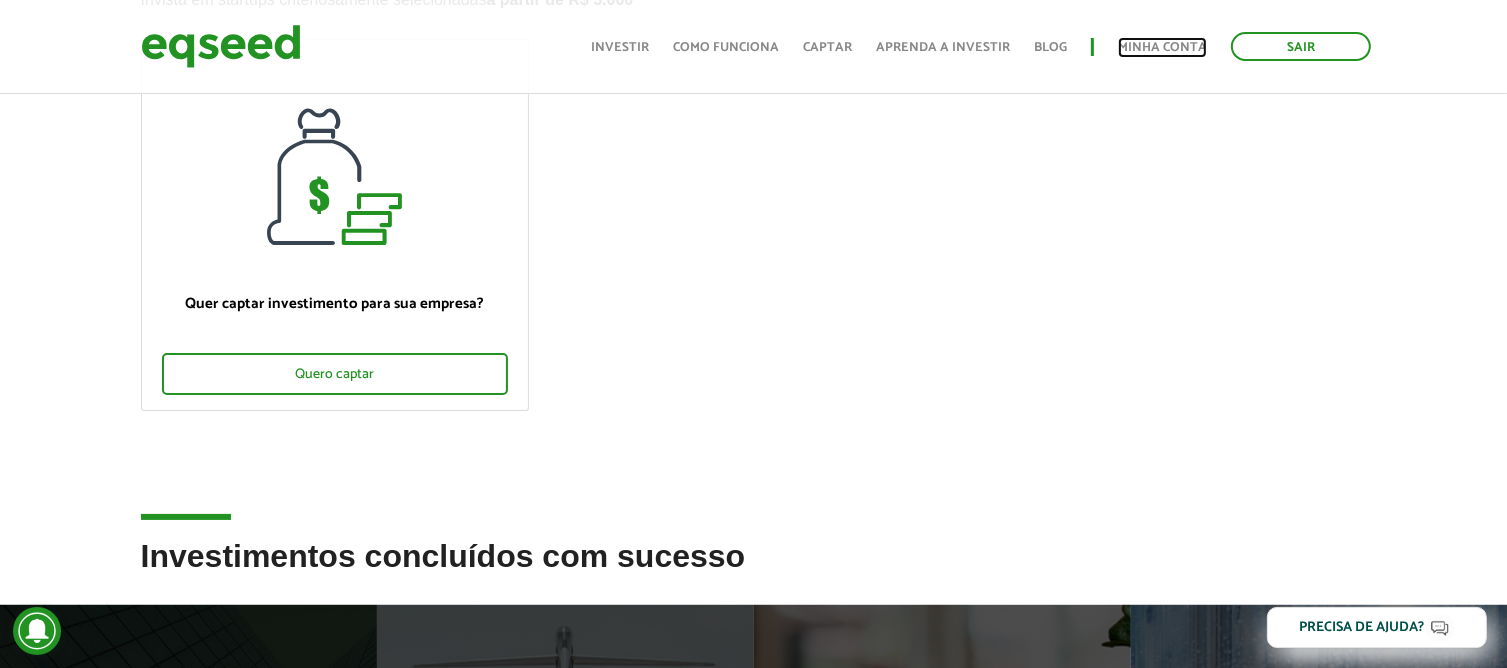 click on "Minha conta" at bounding box center (1162, 47) 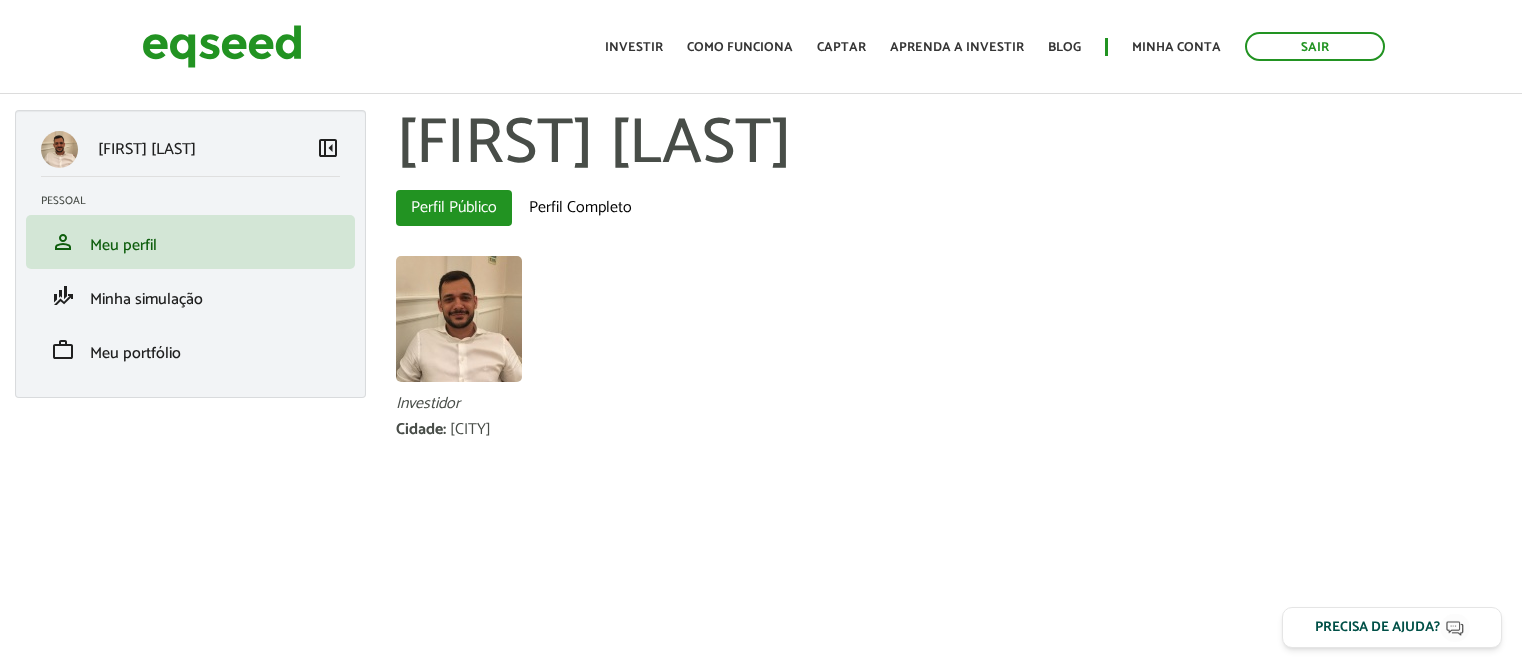 scroll, scrollTop: 0, scrollLeft: 0, axis: both 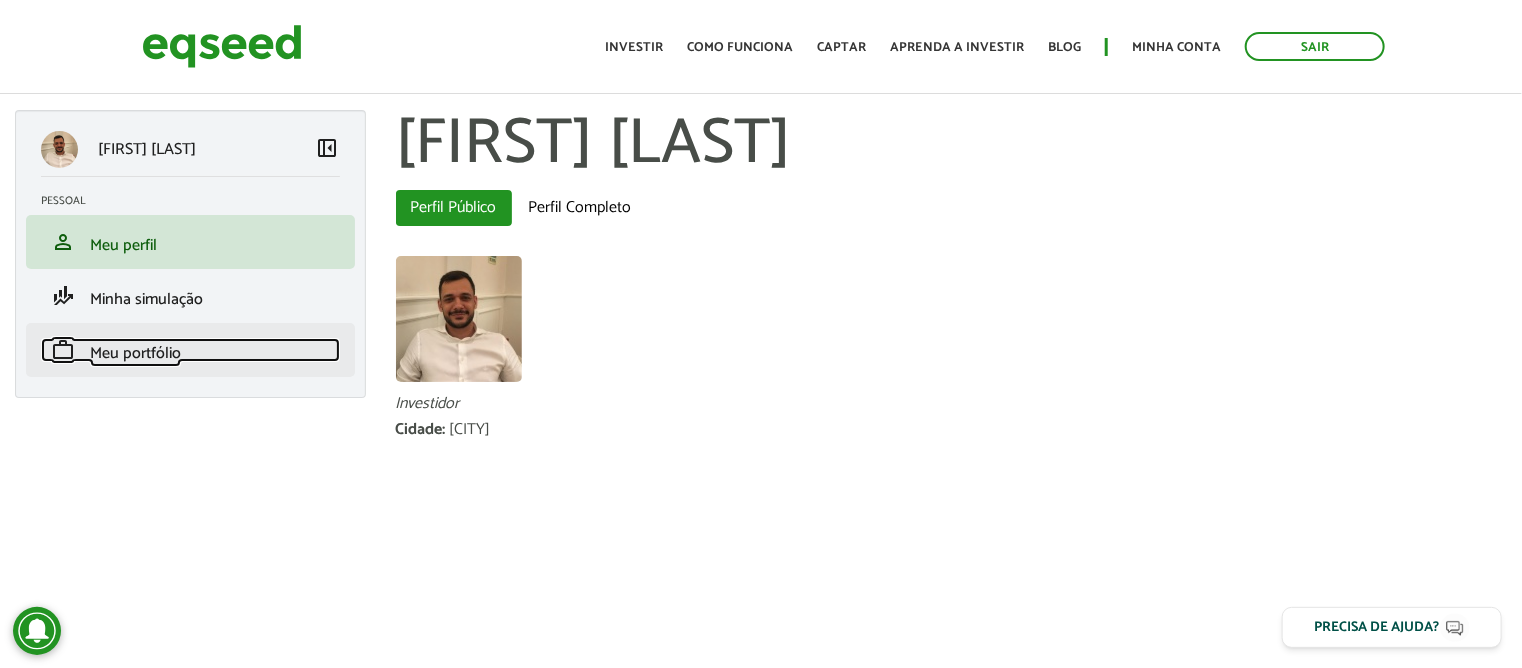 click on "Meu portfólio" at bounding box center (135, 353) 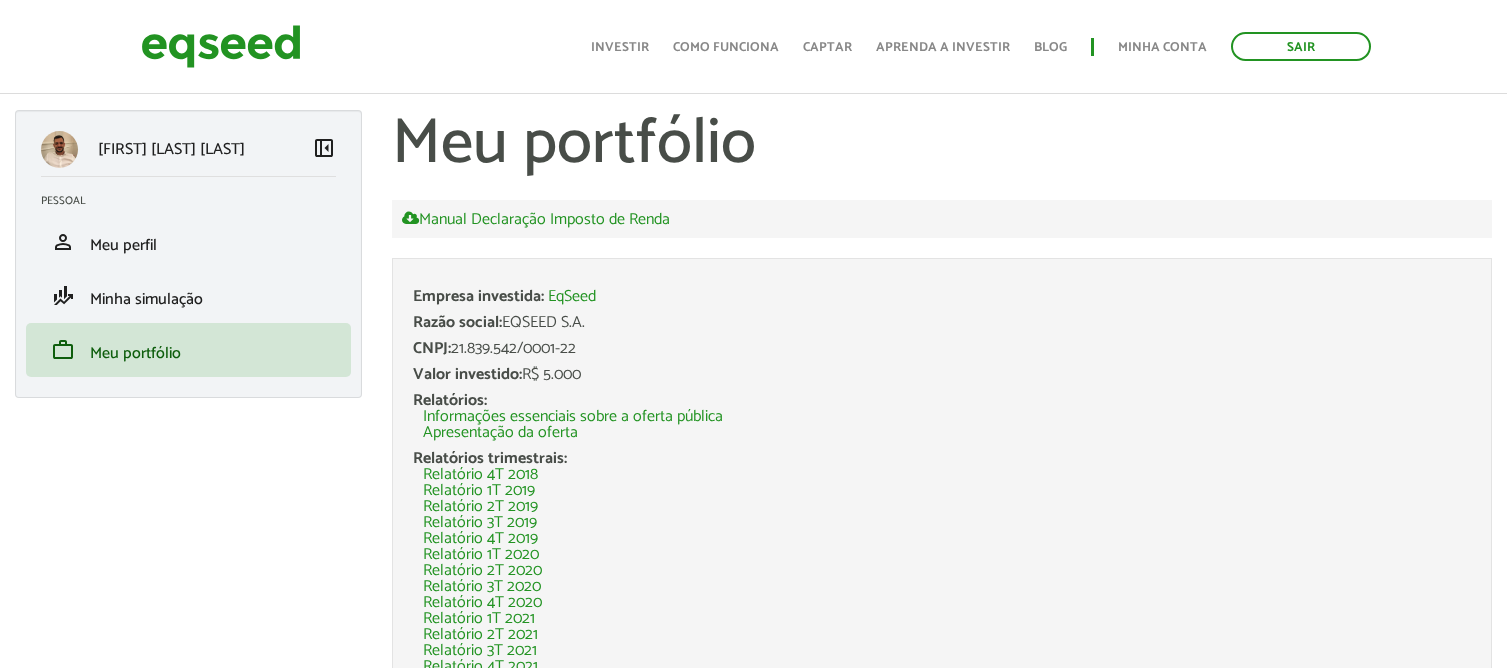 scroll, scrollTop: 383, scrollLeft: 0, axis: vertical 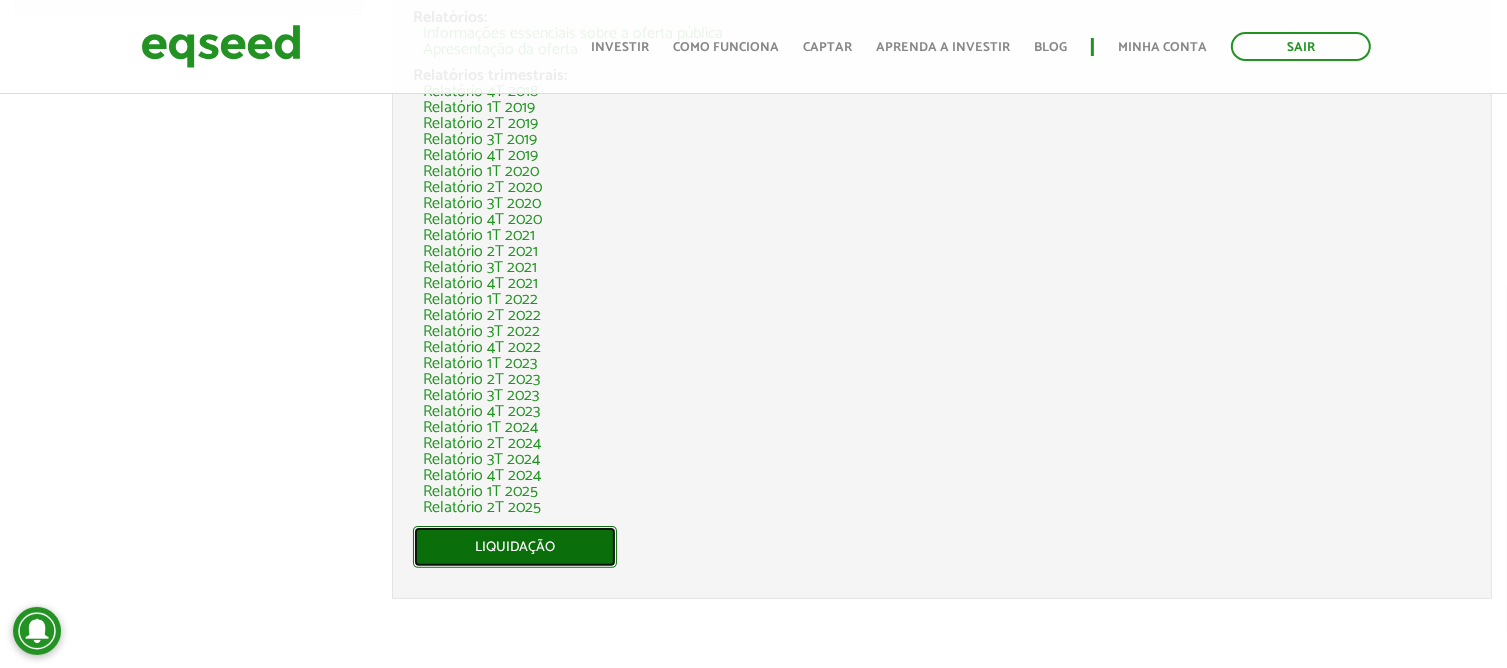 click on "Liquidação" at bounding box center (515, 547) 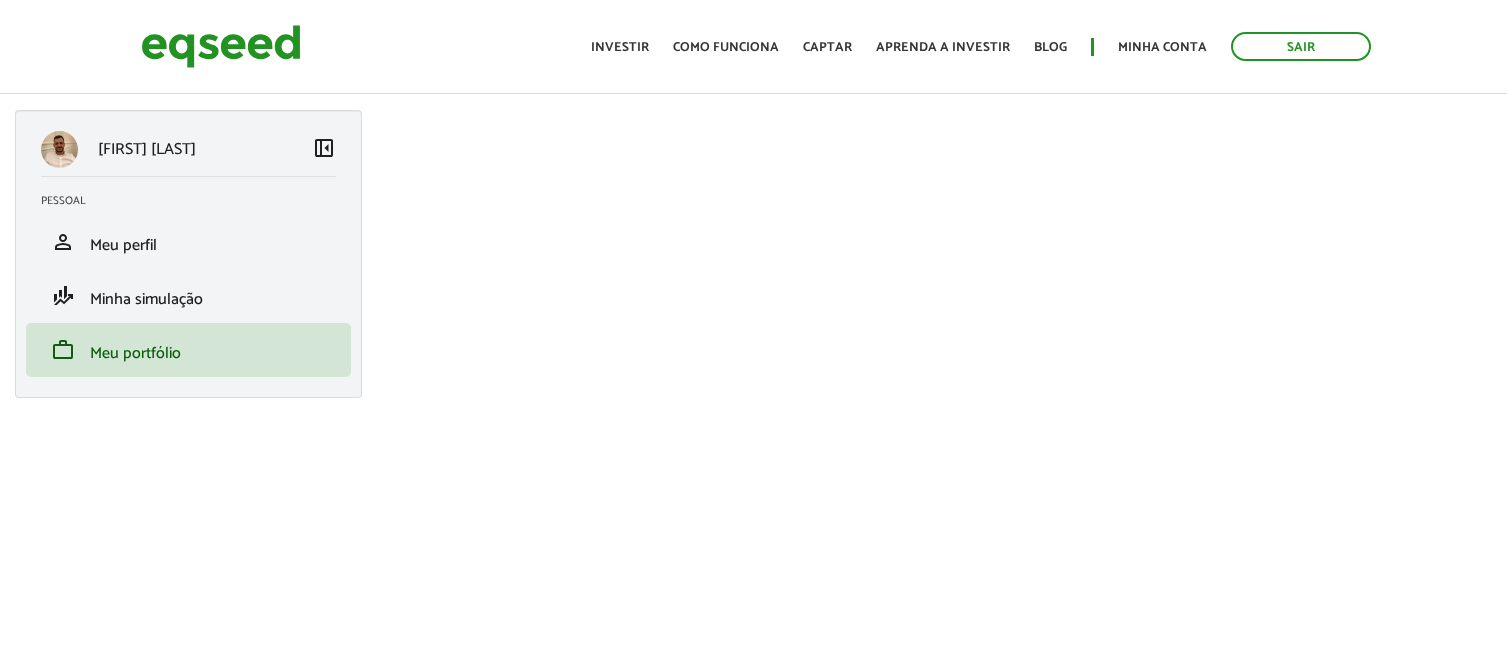 scroll, scrollTop: 0, scrollLeft: 0, axis: both 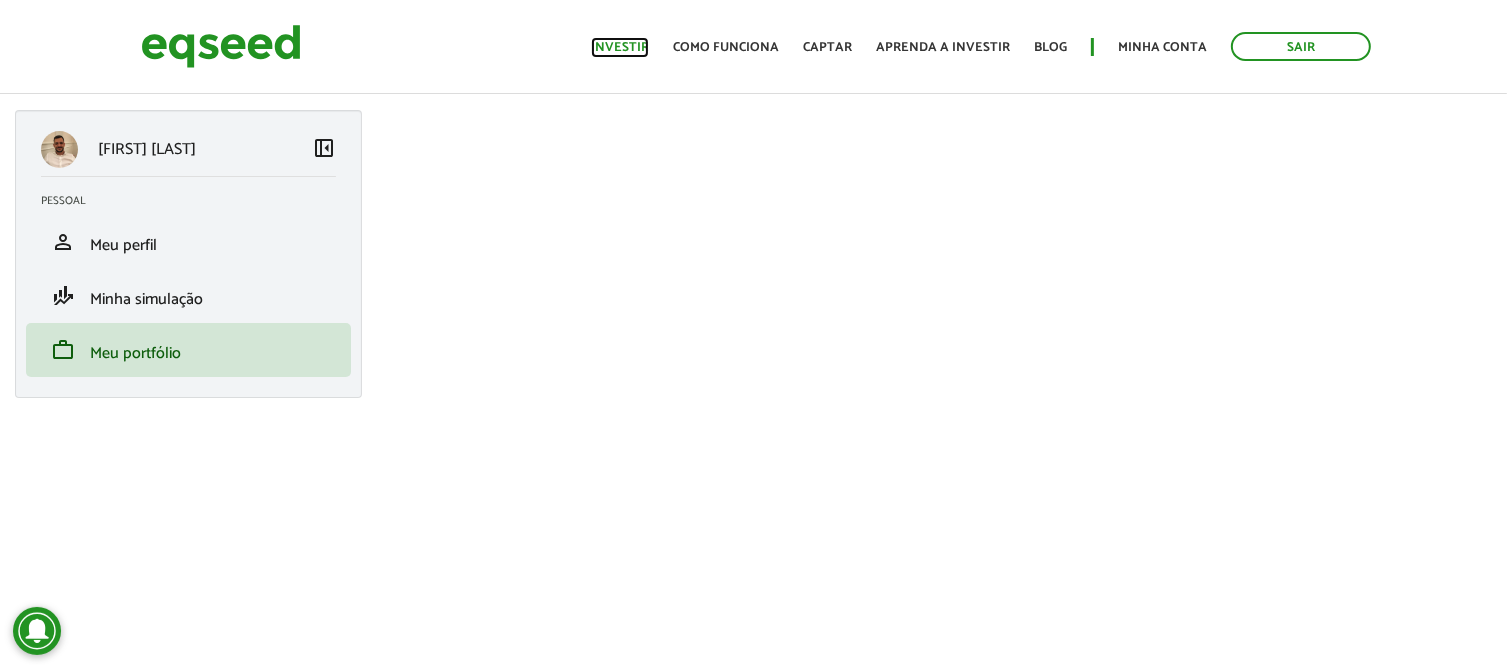 click on "Investir" at bounding box center [620, 47] 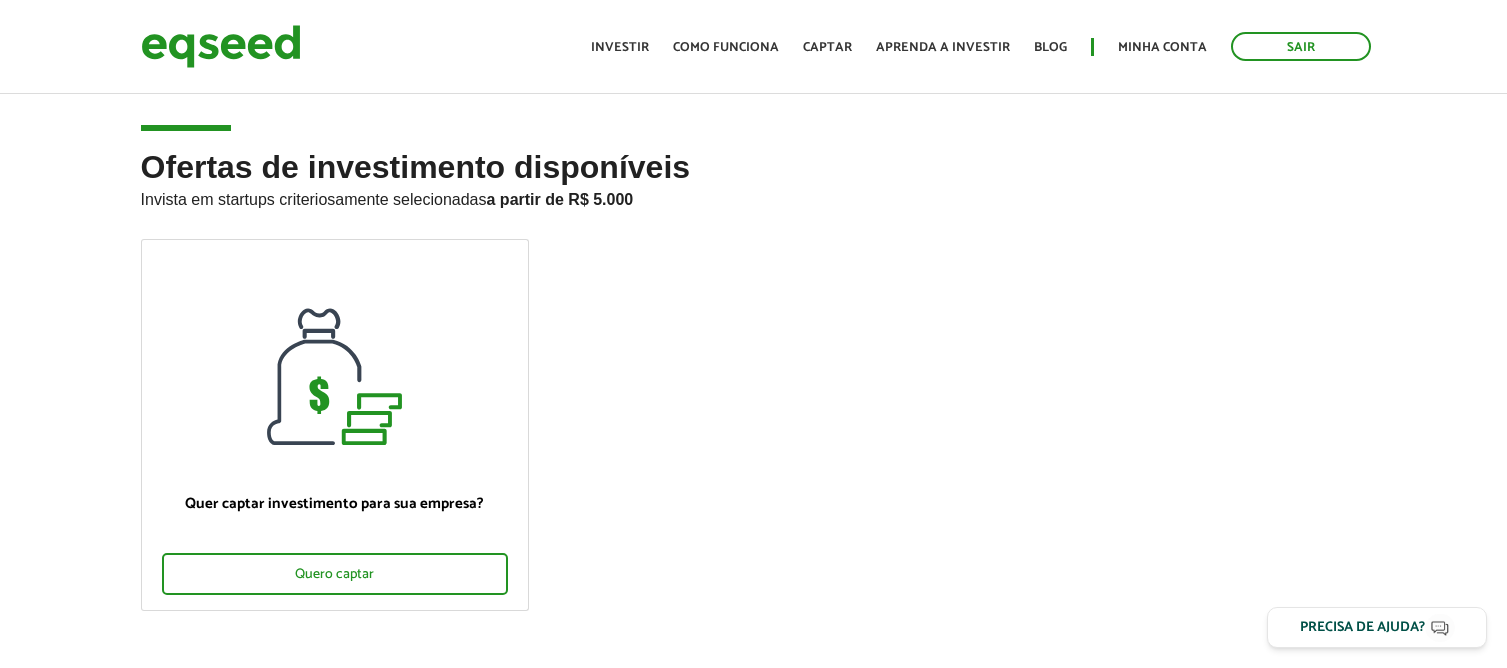 scroll, scrollTop: 0, scrollLeft: 0, axis: both 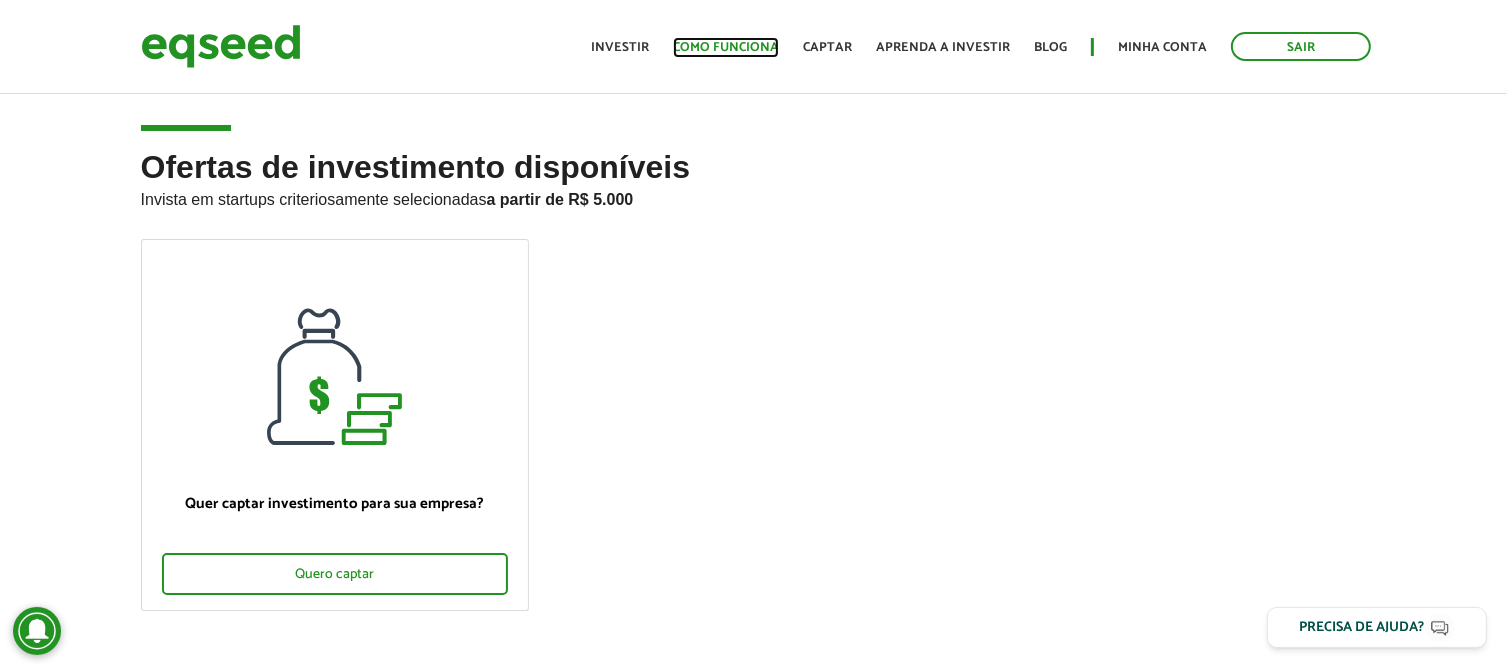 click on "Como funciona" at bounding box center (726, 47) 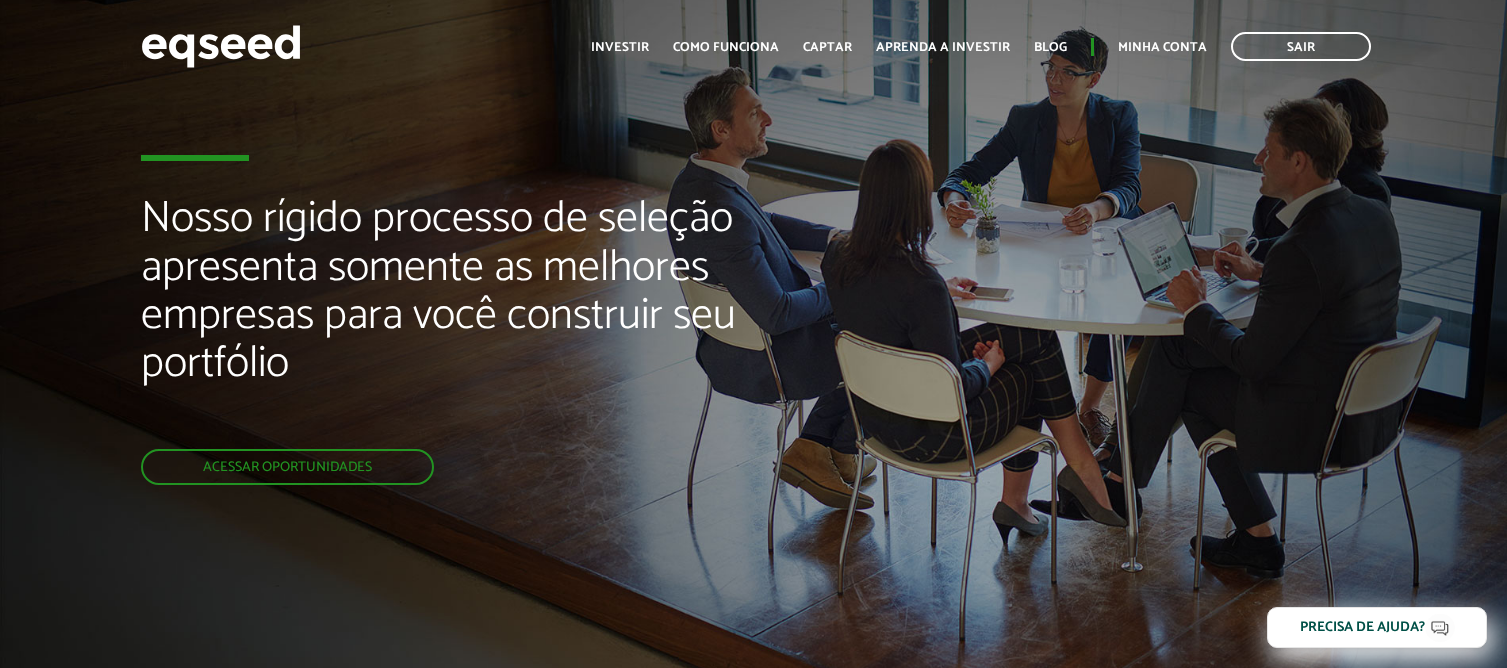 scroll, scrollTop: 0, scrollLeft: 0, axis: both 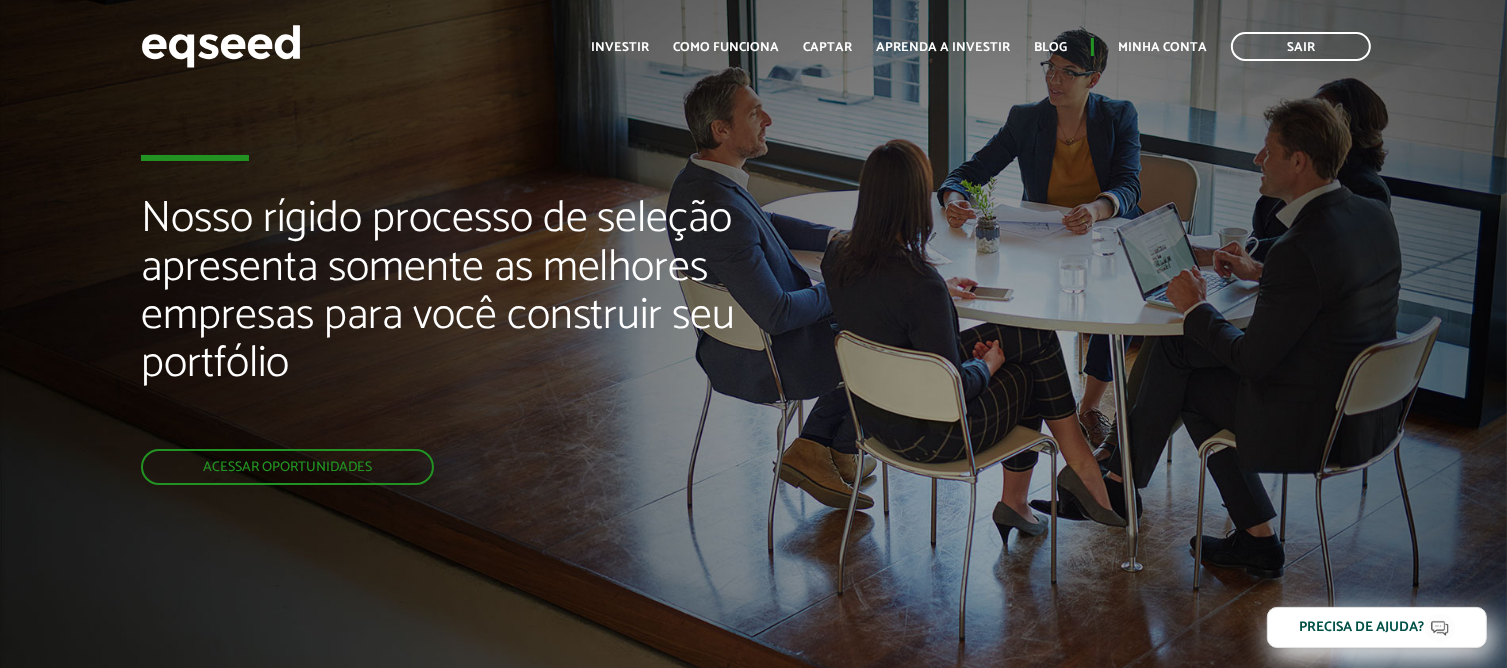 click on "Precisa de ajuda?" at bounding box center (1362, 628) 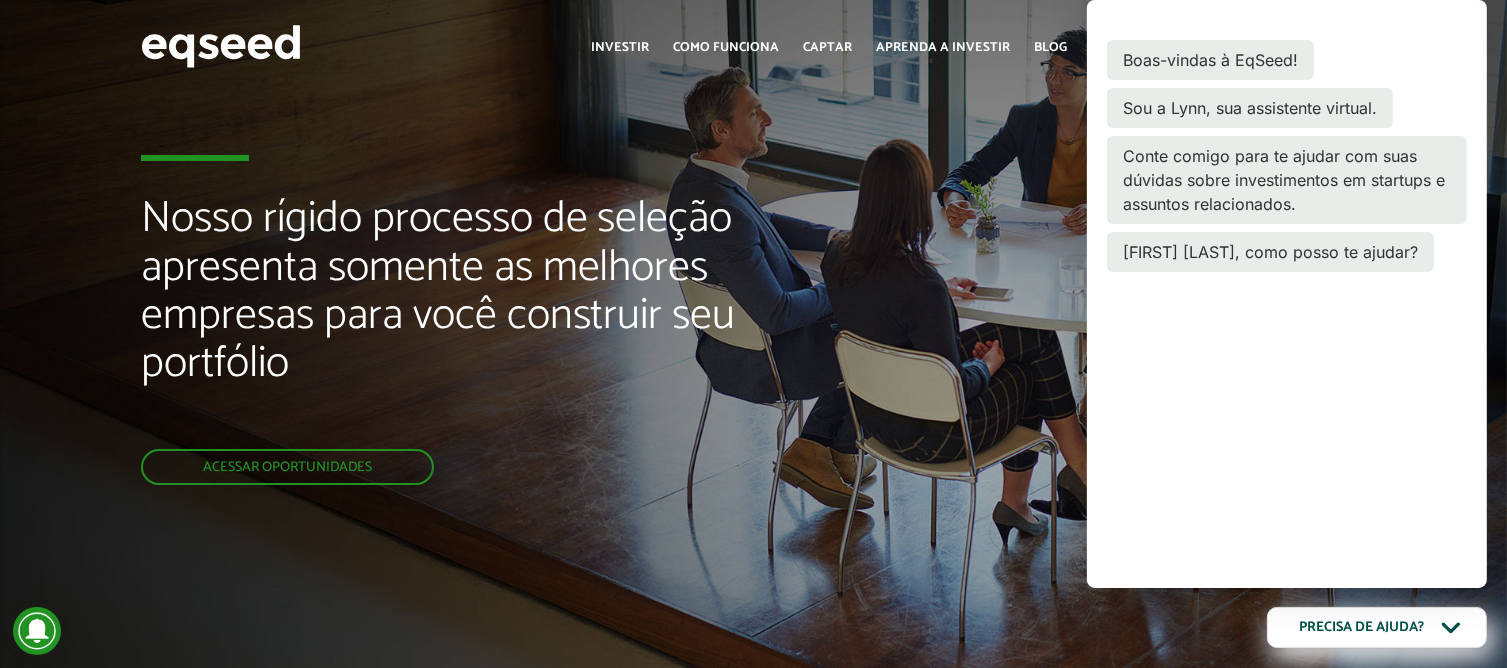 scroll, scrollTop: 24, scrollLeft: 0, axis: vertical 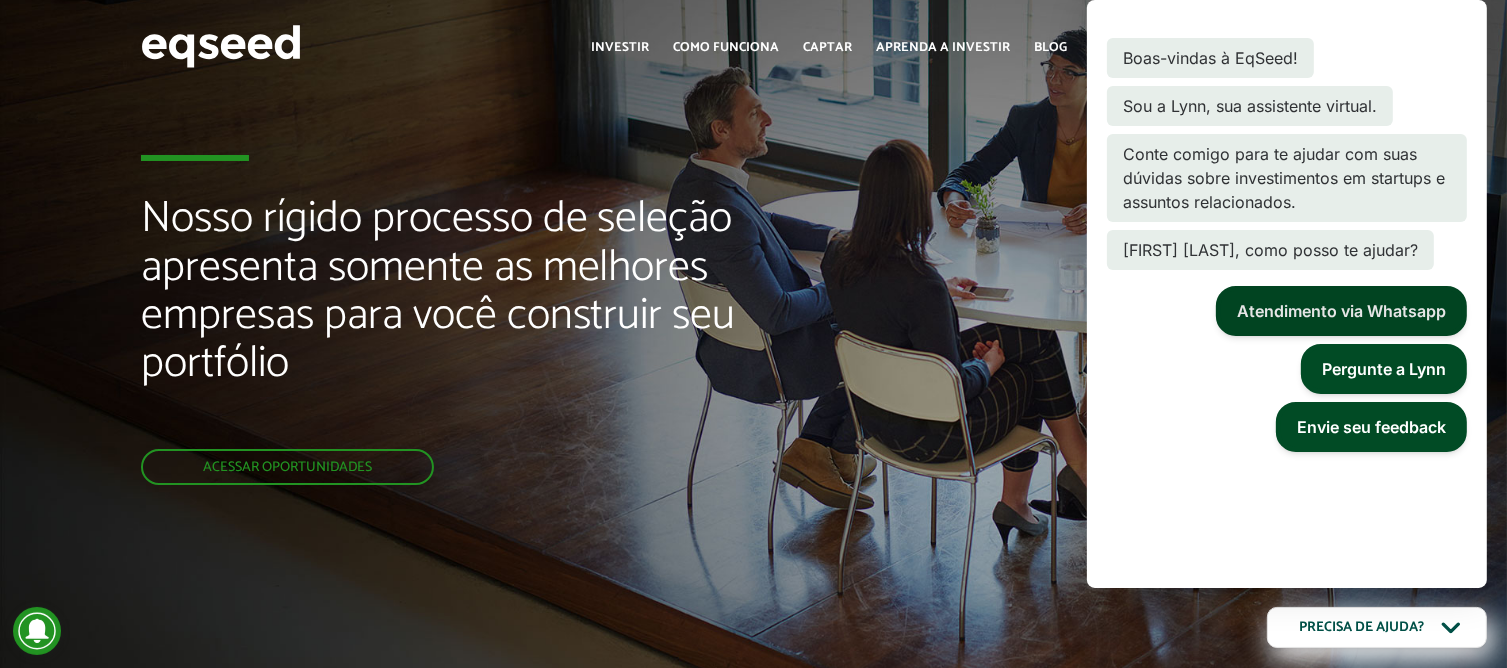 click on "Atendimento via Whatsapp" at bounding box center (1341, 311) 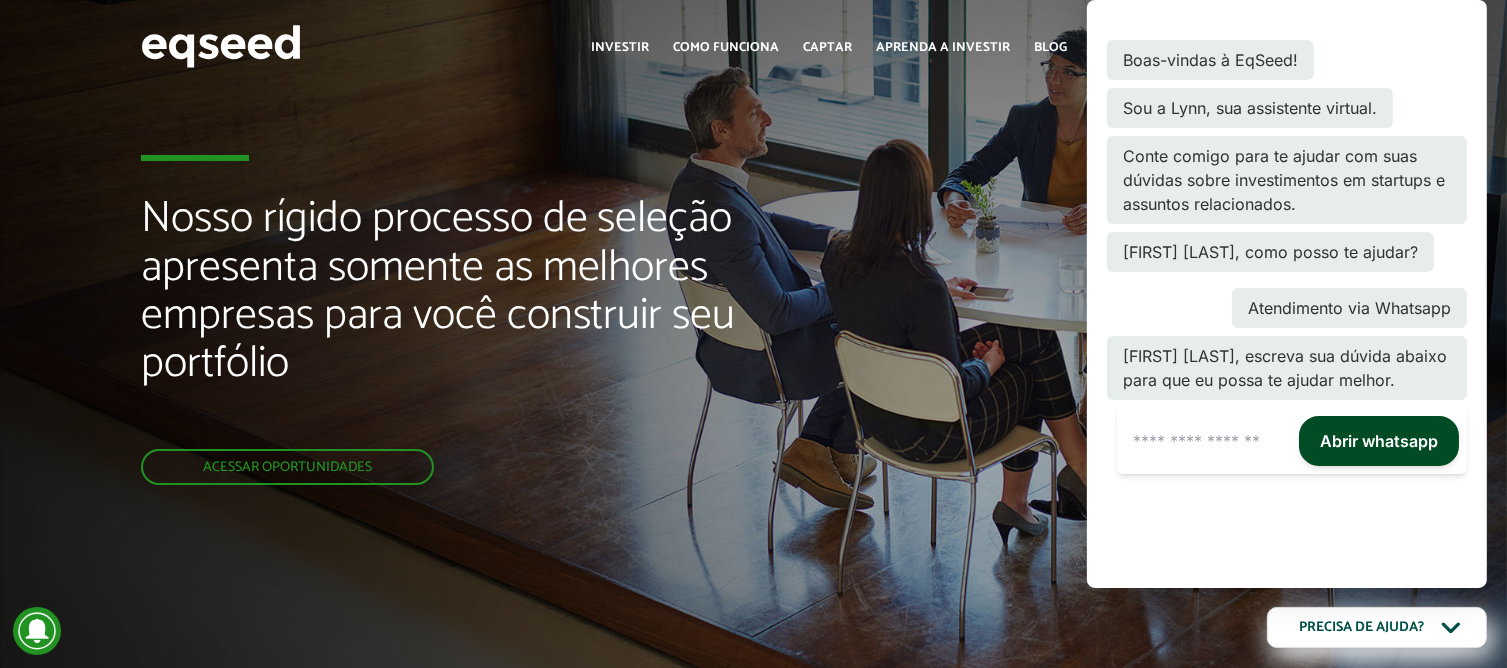 scroll, scrollTop: 69, scrollLeft: 0, axis: vertical 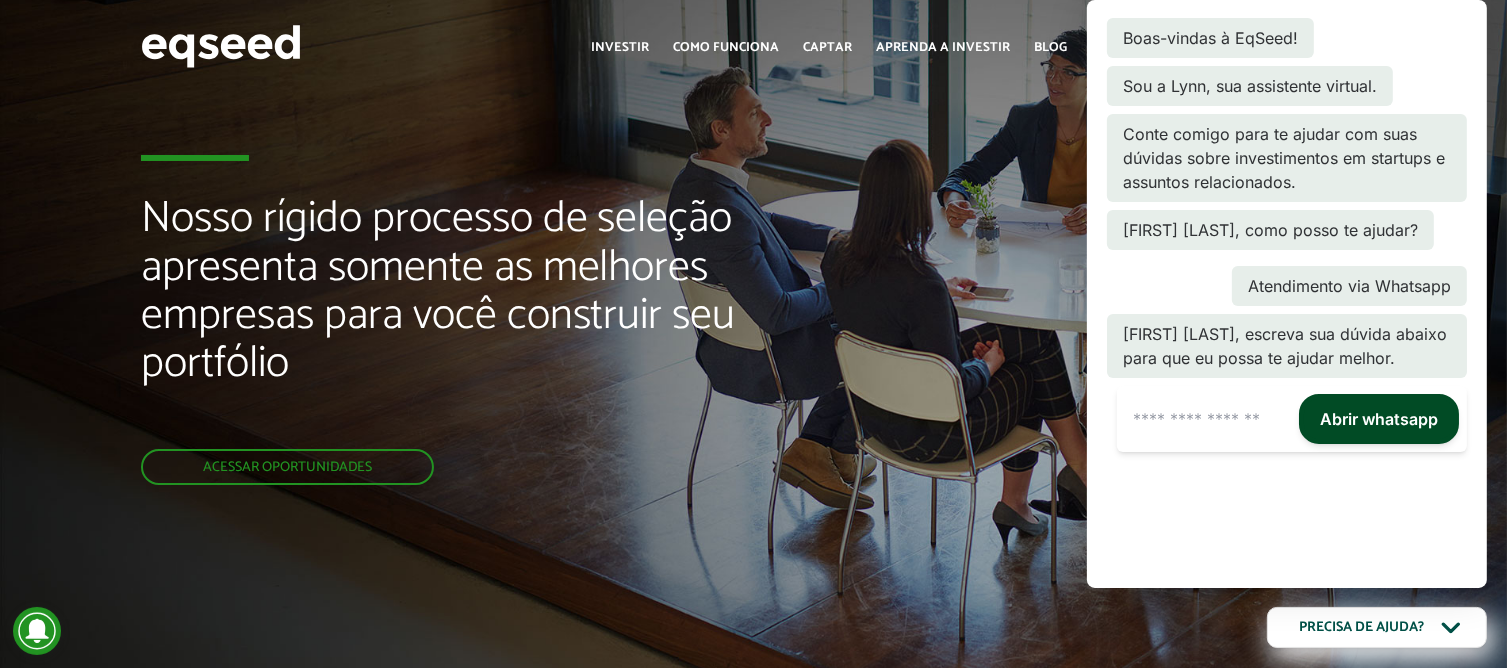 click on "Nosso rígido processo de seleção apresenta somente as melhores empresas para você construir seu portfólio
Acessar oportunidades" at bounding box center (753, 340) 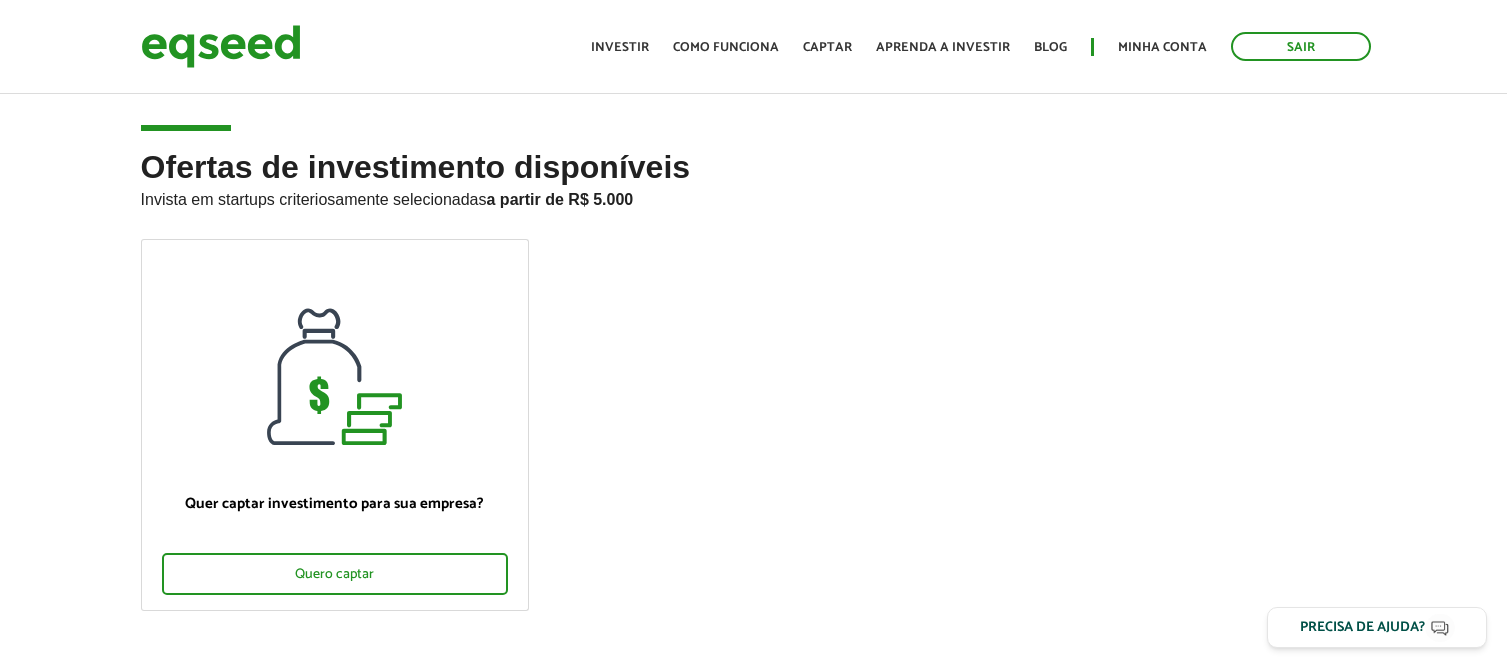 scroll, scrollTop: 0, scrollLeft: 0, axis: both 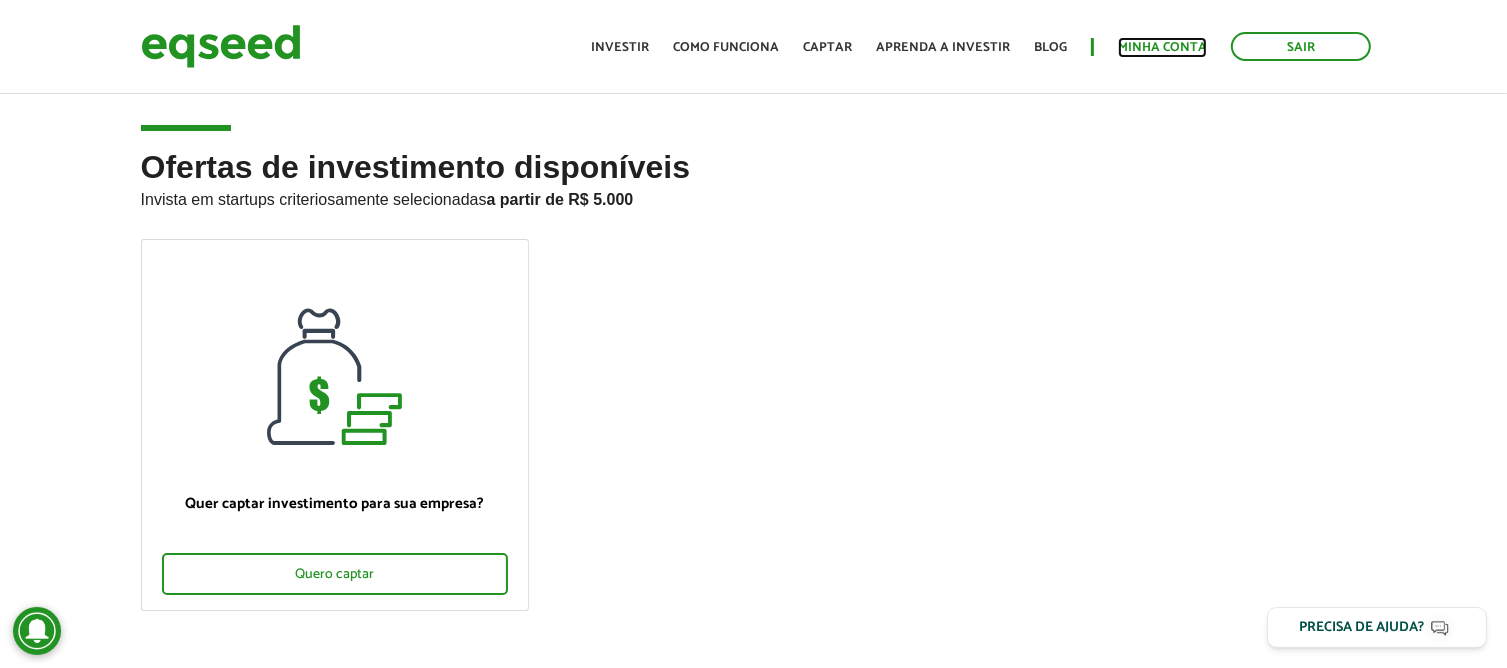 click on "Minha conta" at bounding box center [1162, 47] 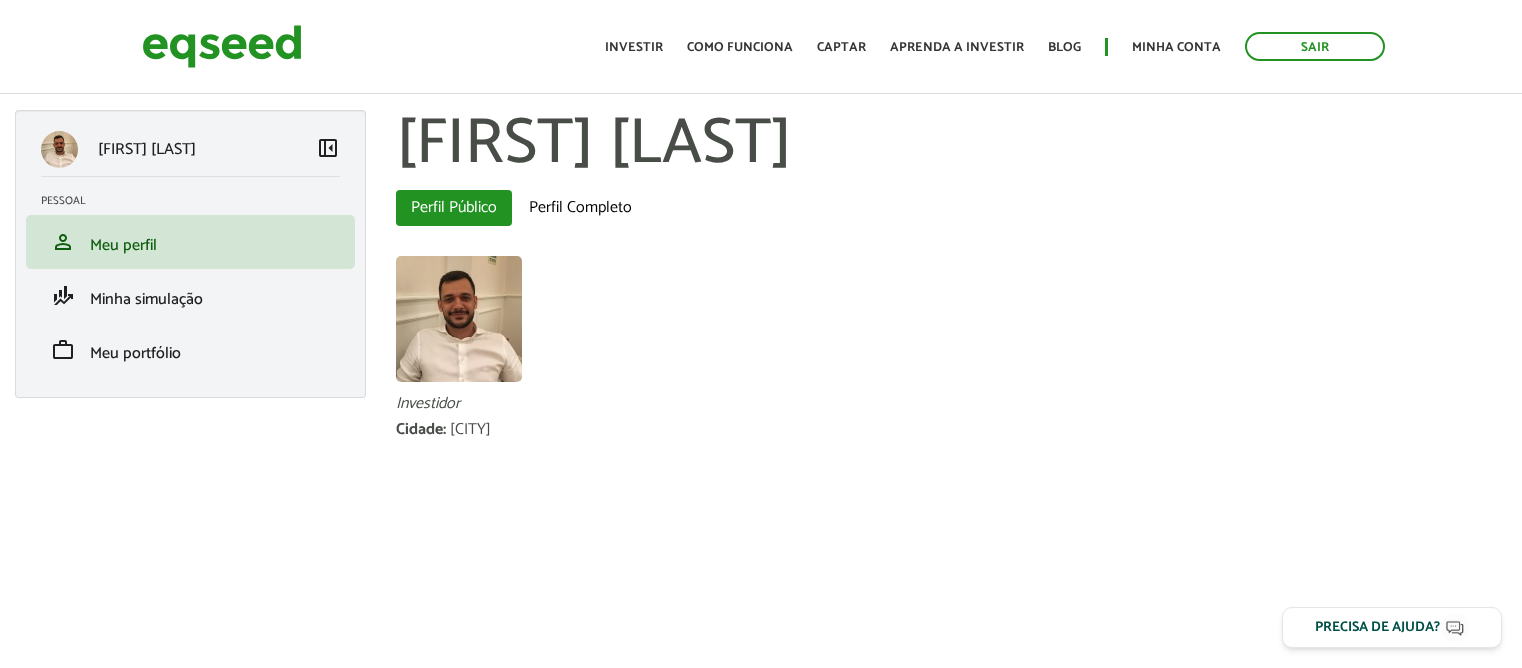 scroll, scrollTop: 0, scrollLeft: 0, axis: both 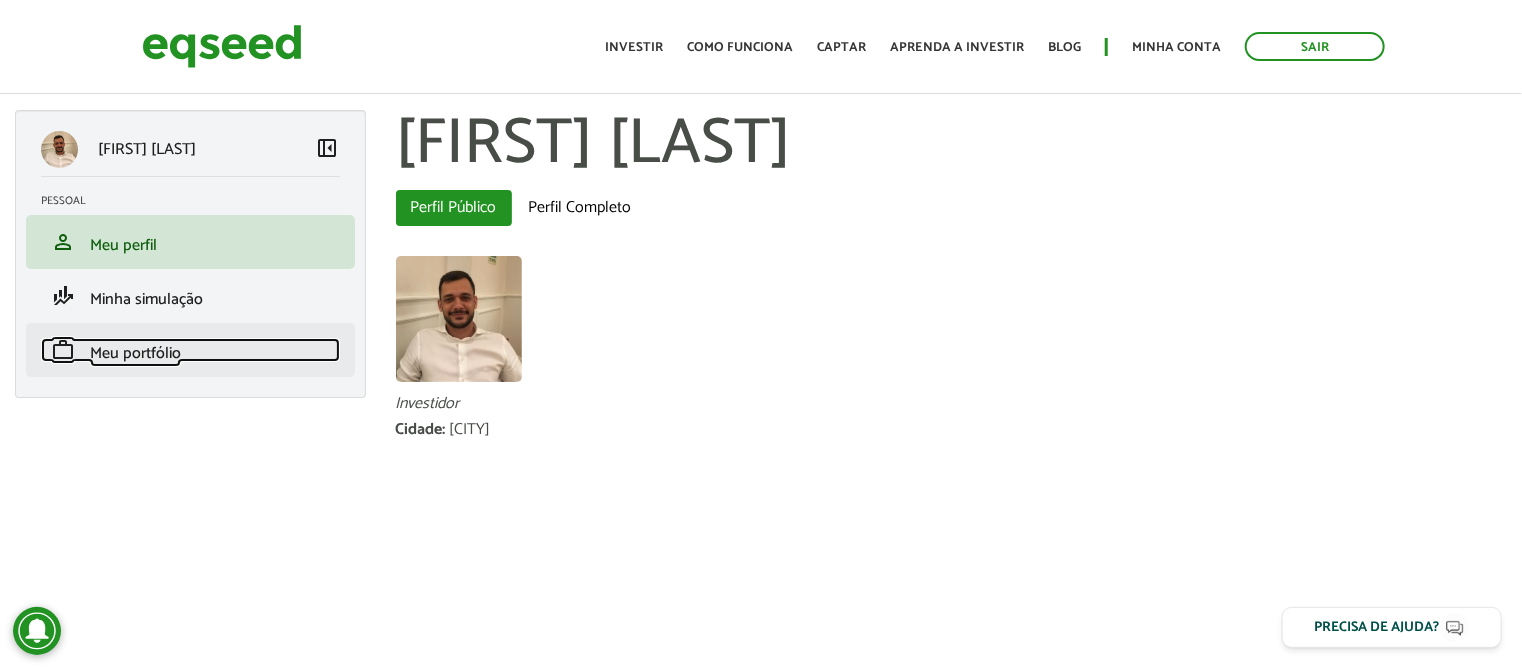 click on "Meu portfólio" at bounding box center [135, 353] 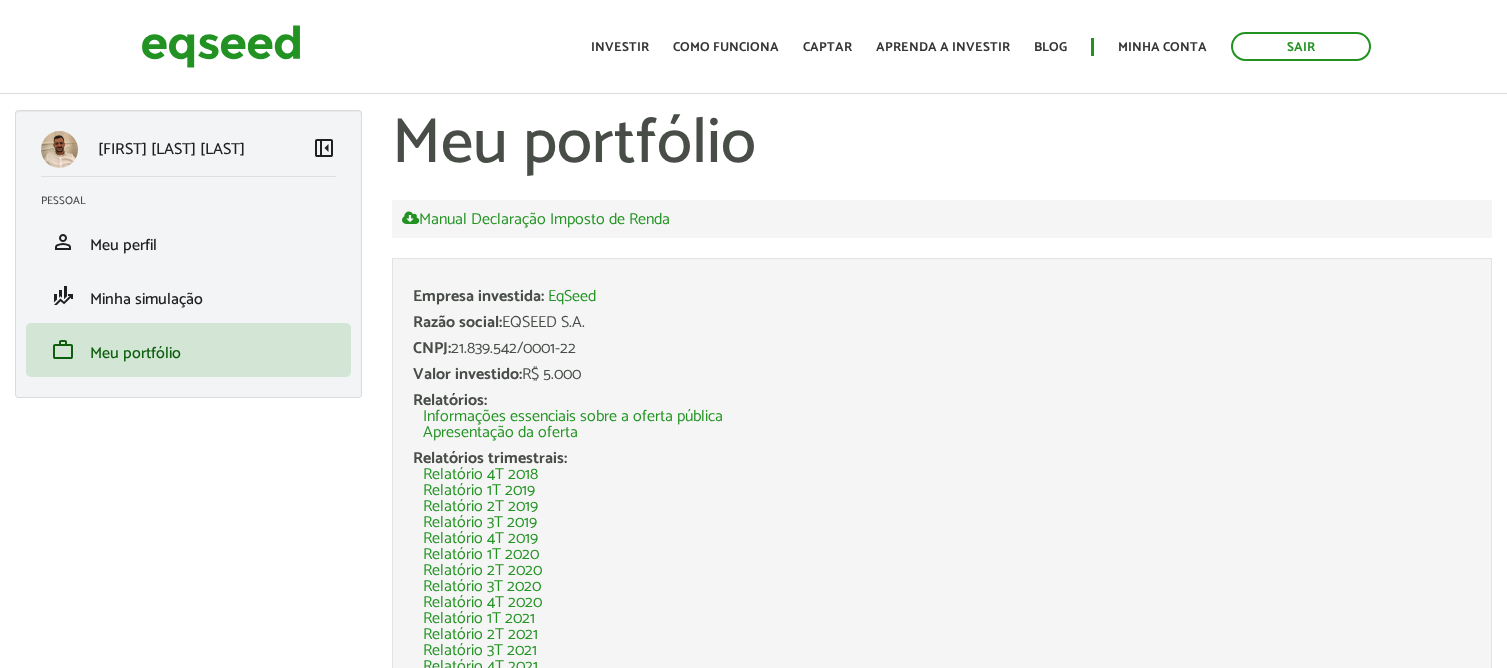 scroll, scrollTop: 0, scrollLeft: 0, axis: both 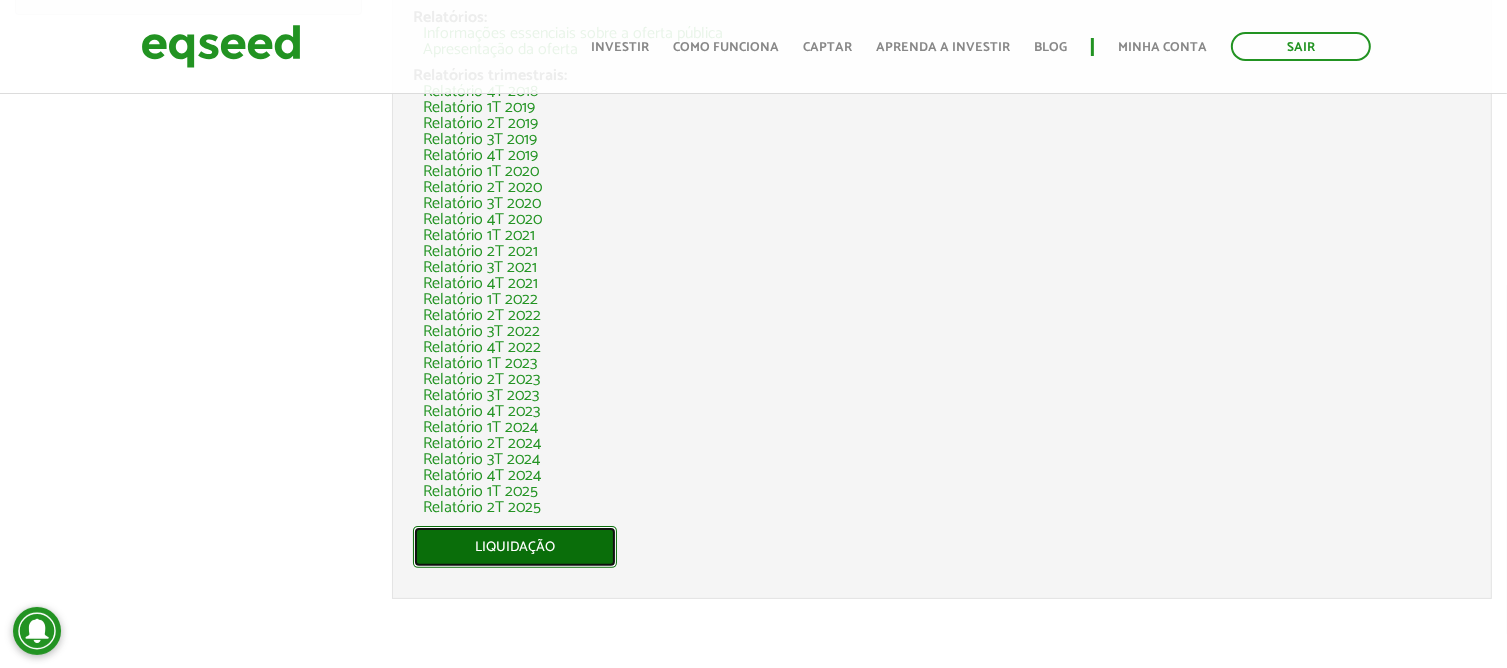 click on "Liquidação" at bounding box center [515, 547] 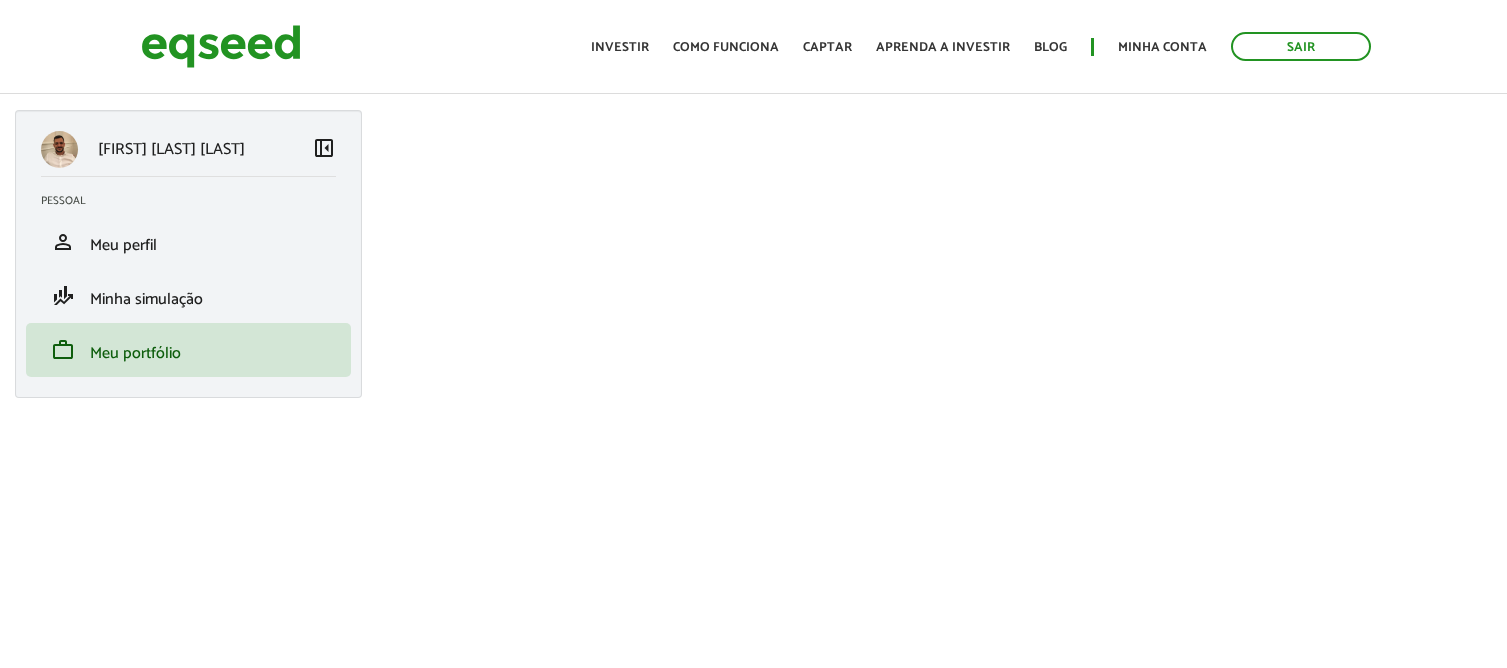 scroll, scrollTop: 0, scrollLeft: 0, axis: both 